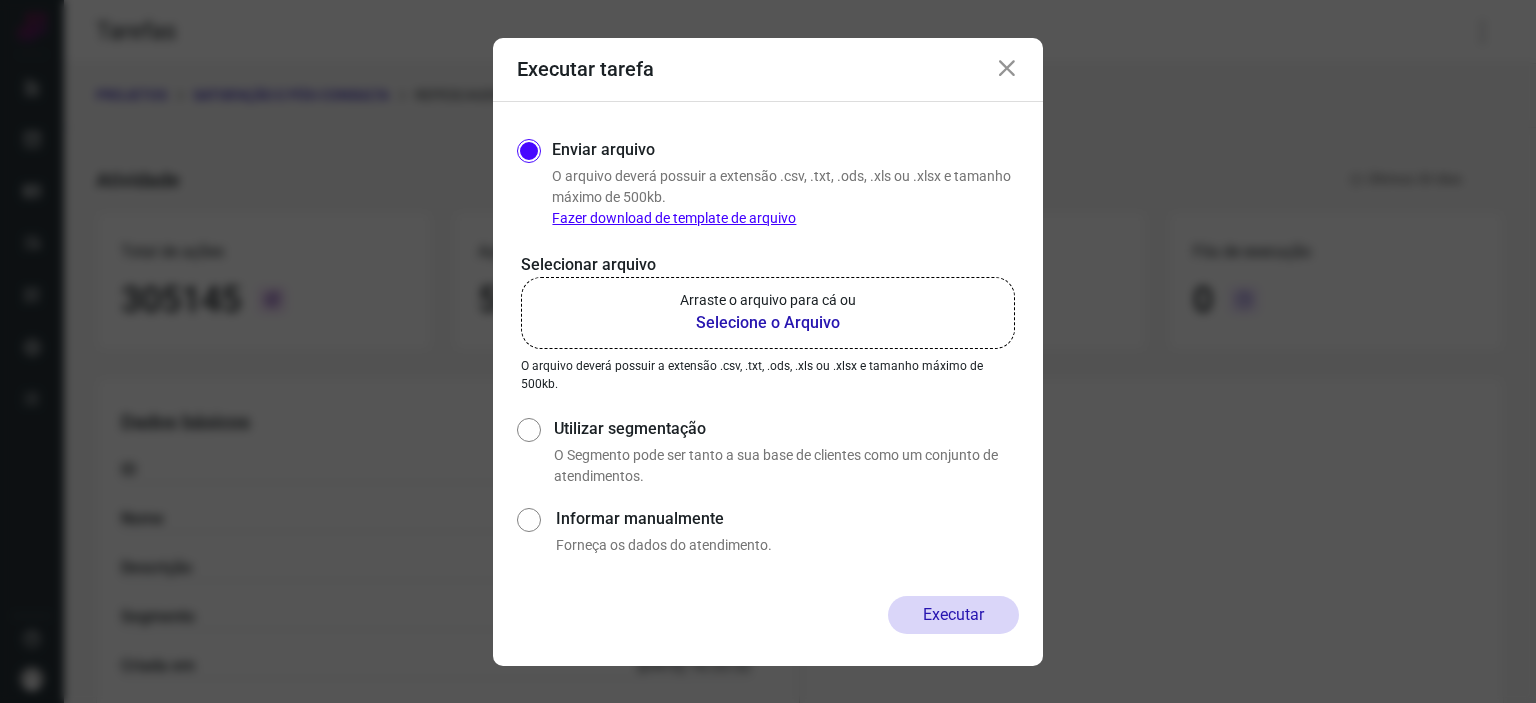 click on "Selecione o Arquivo" at bounding box center [768, 323] 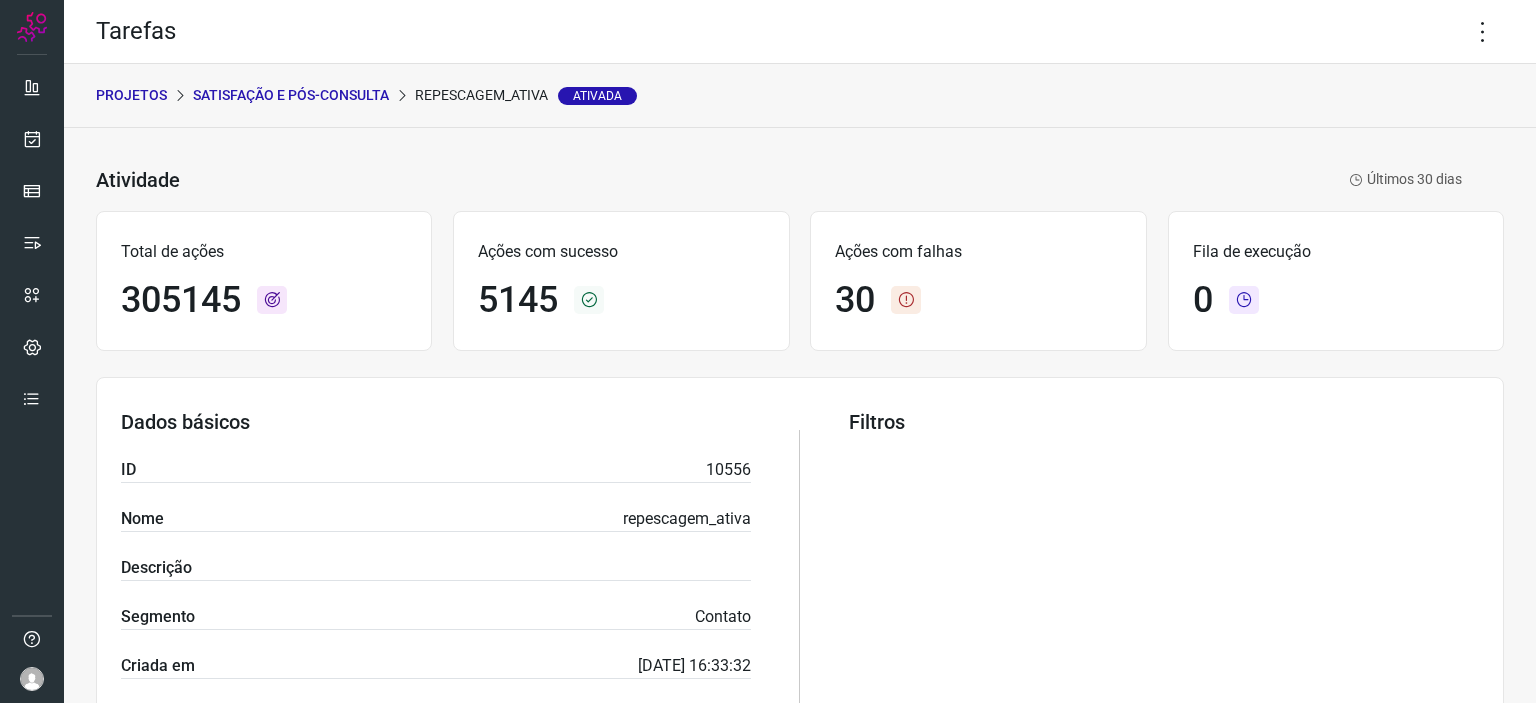 click on "Satisfação e Pós-Consulta" at bounding box center (291, 95) 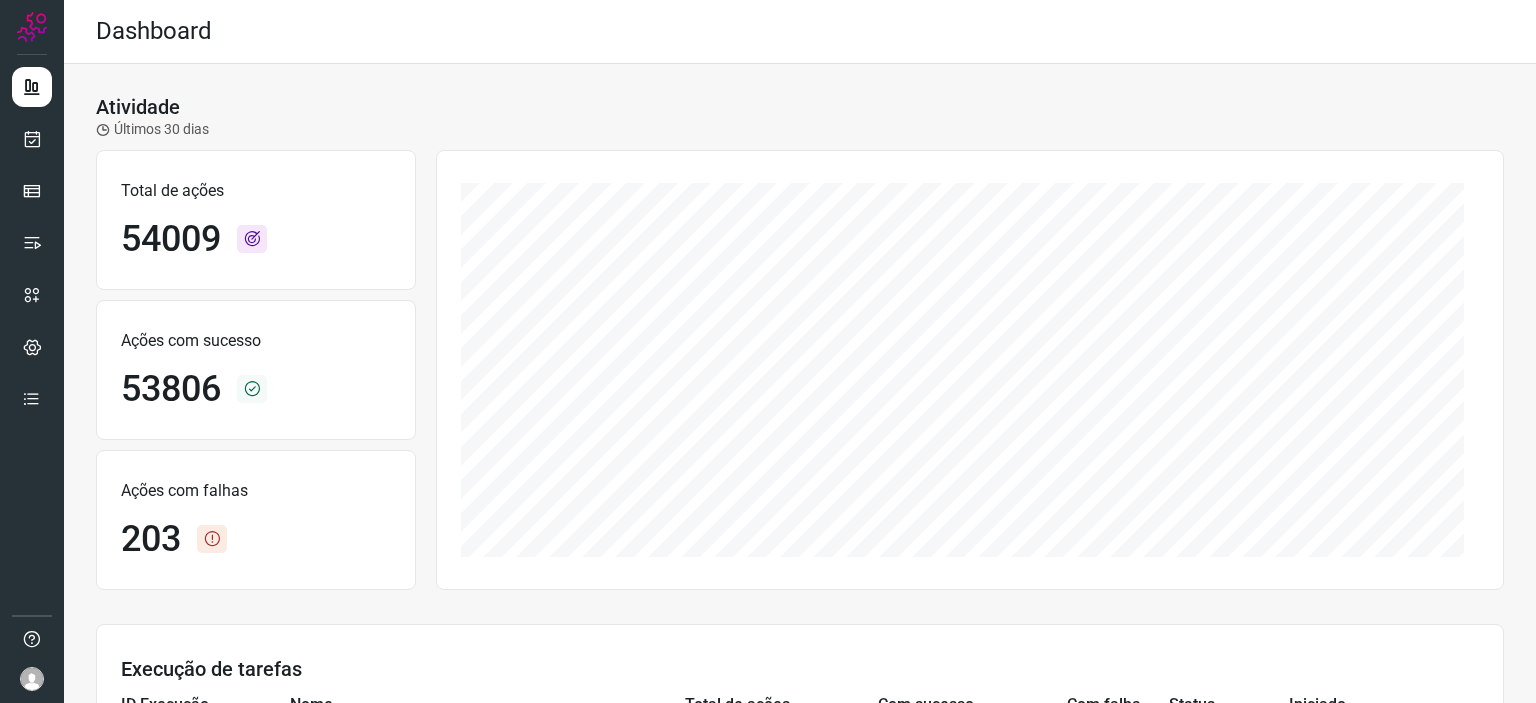 scroll, scrollTop: 0, scrollLeft: 0, axis: both 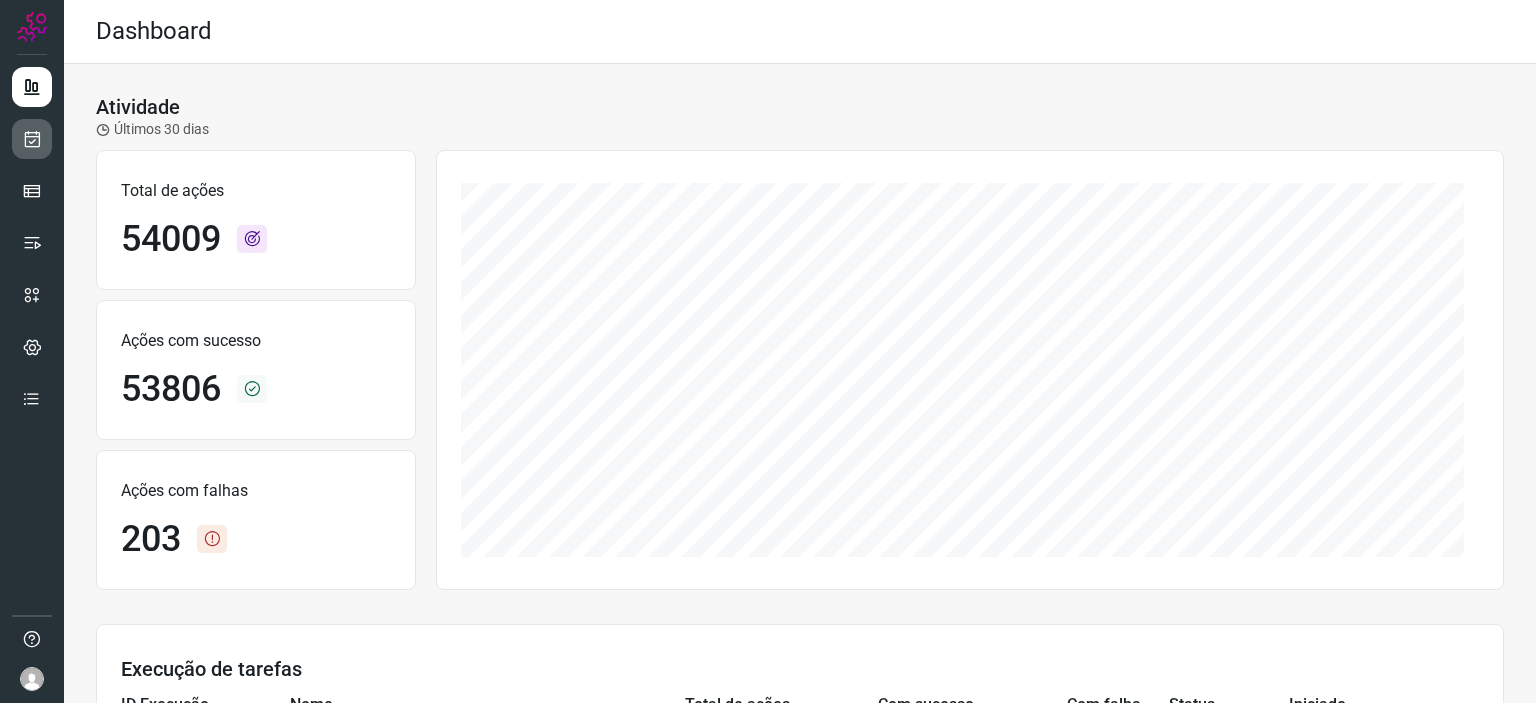 click at bounding box center [32, 351] 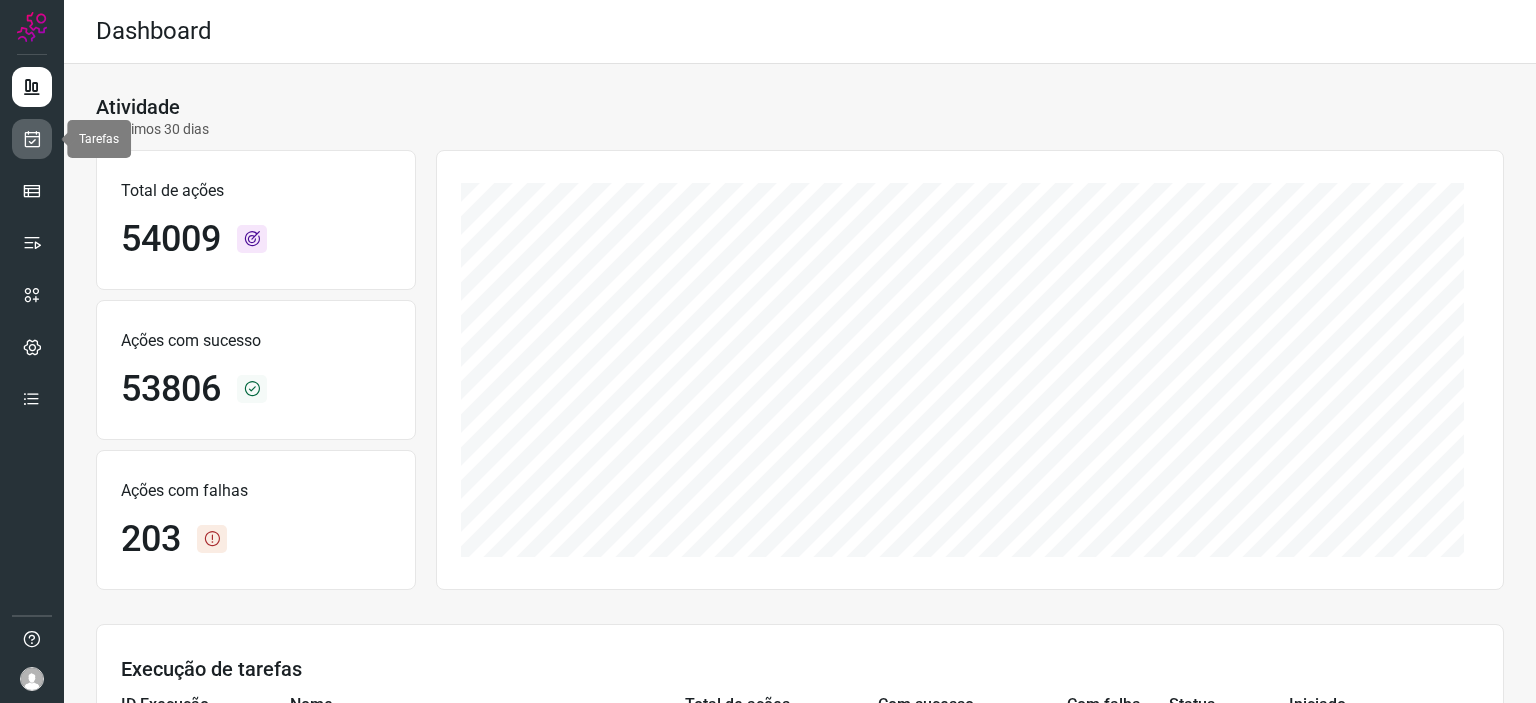 click at bounding box center [32, 139] 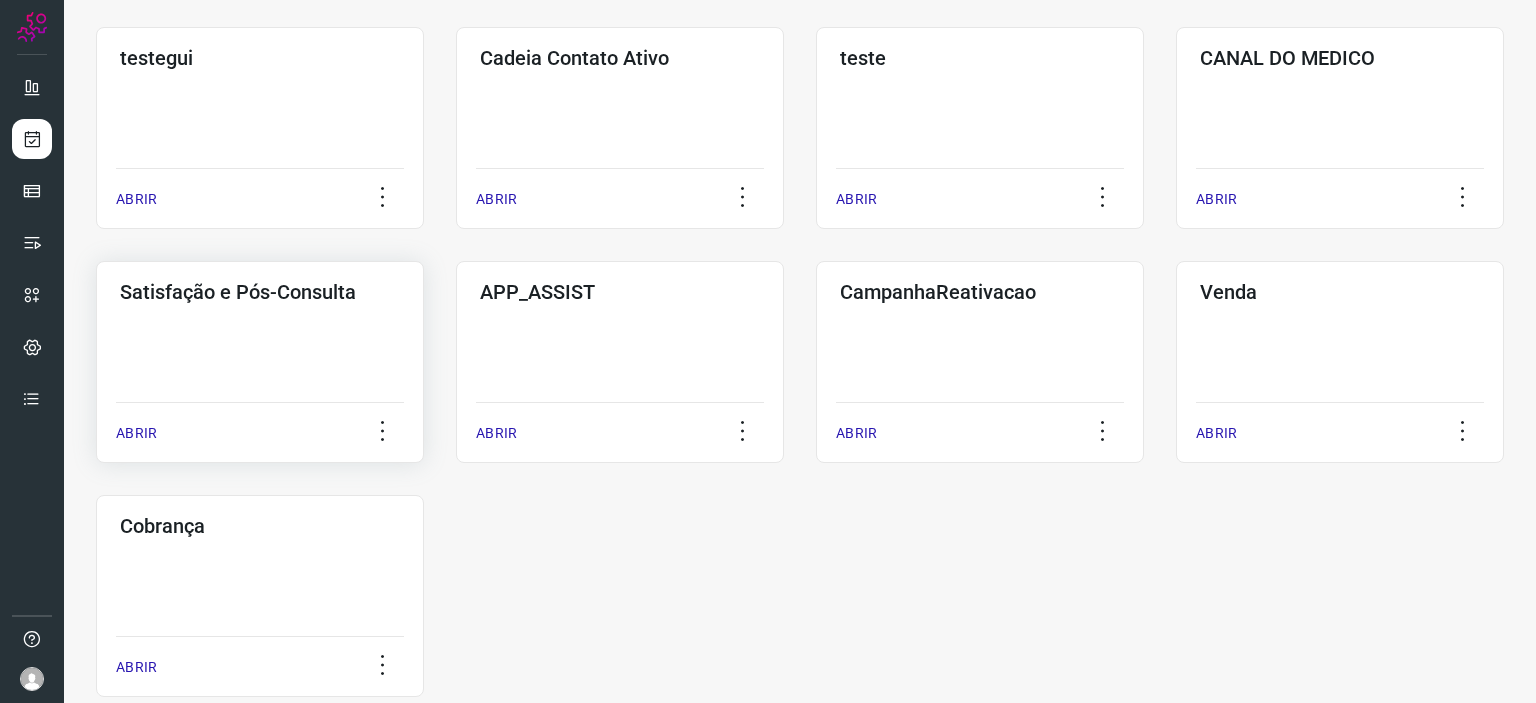 click on "Satisfação e Pós-Consulta  ABRIR" 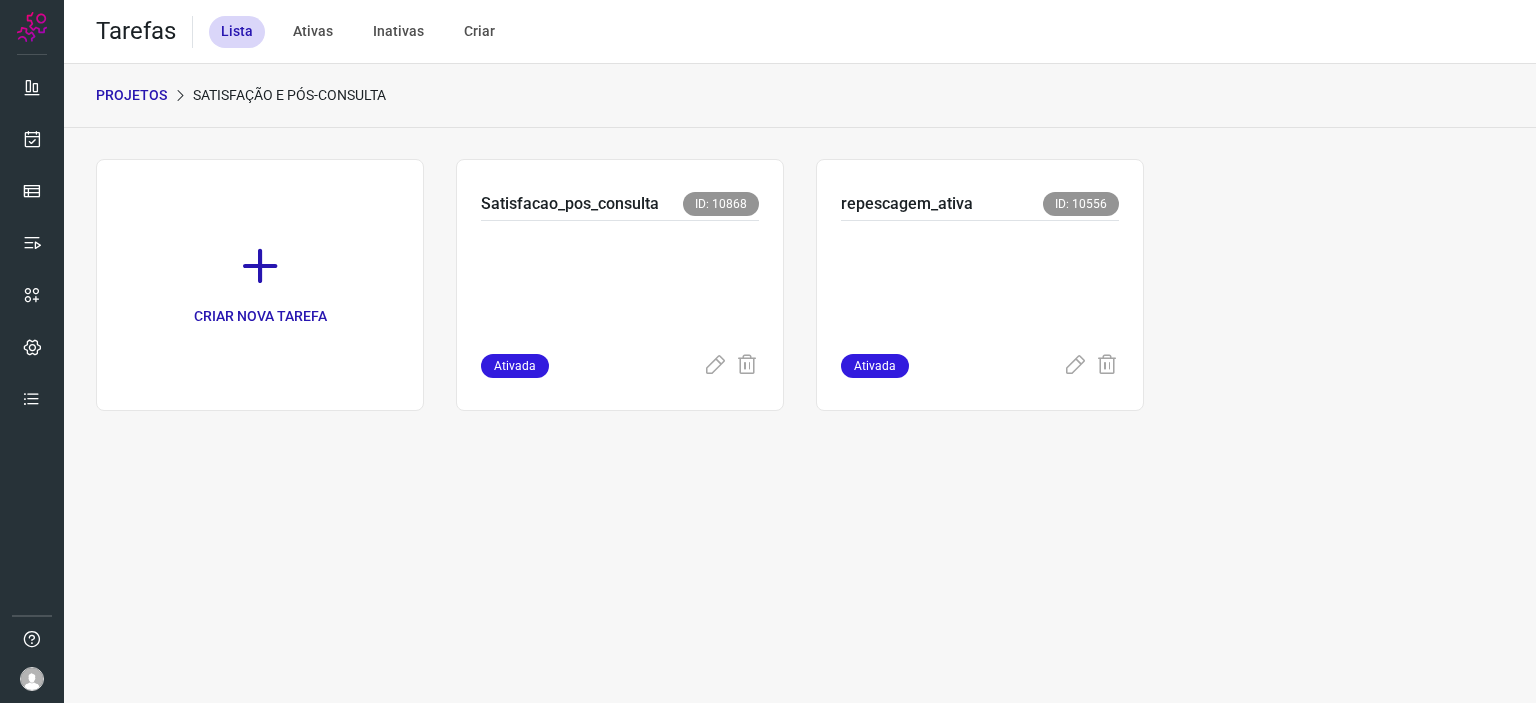 scroll, scrollTop: 0, scrollLeft: 0, axis: both 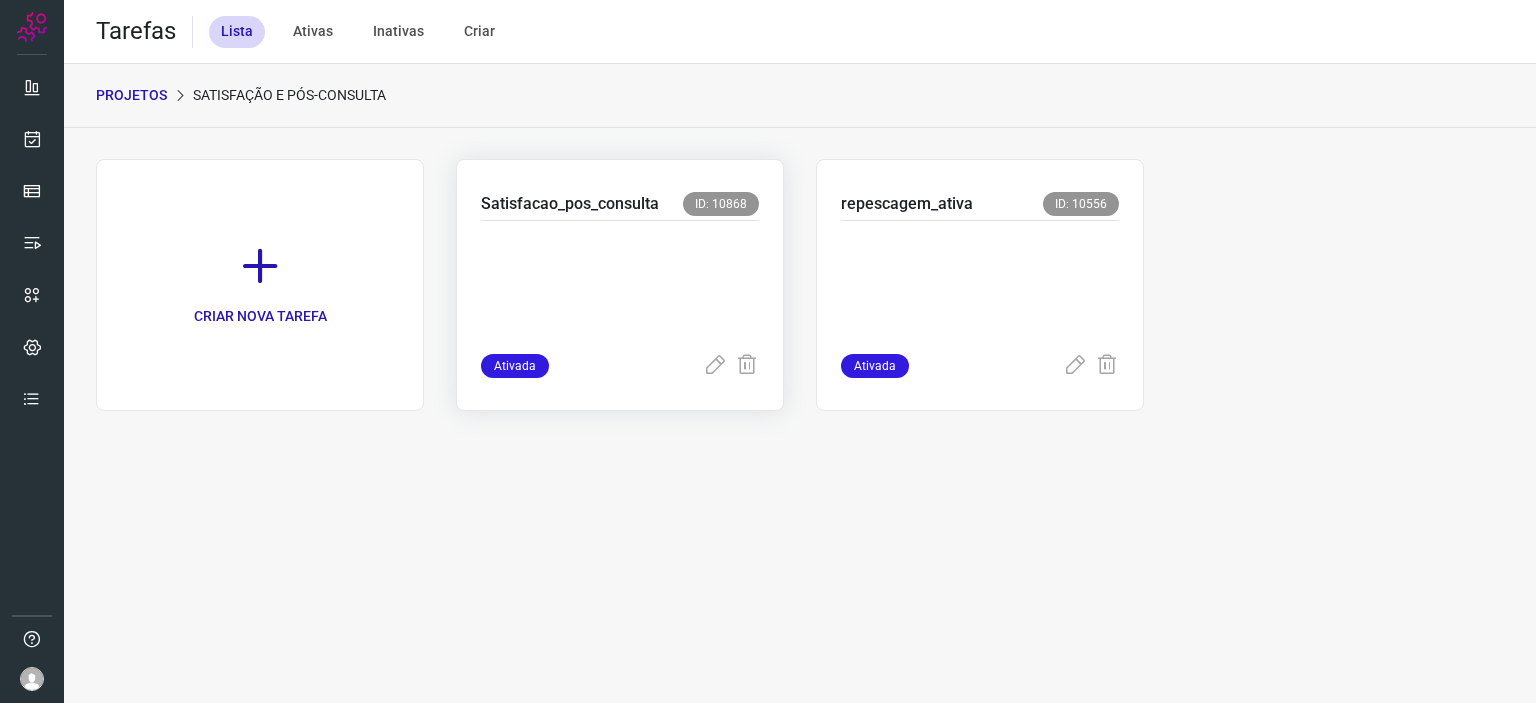 click at bounding box center [620, 283] 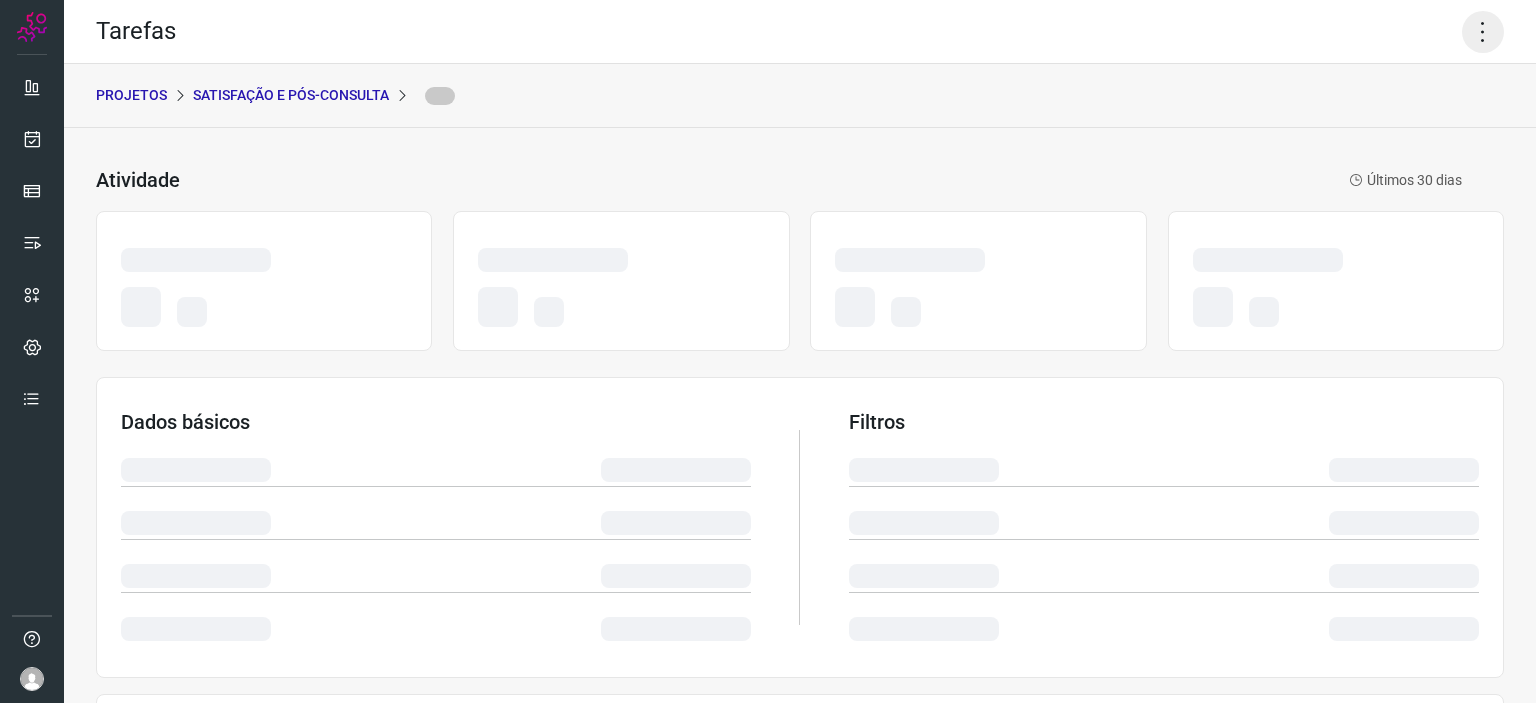 click 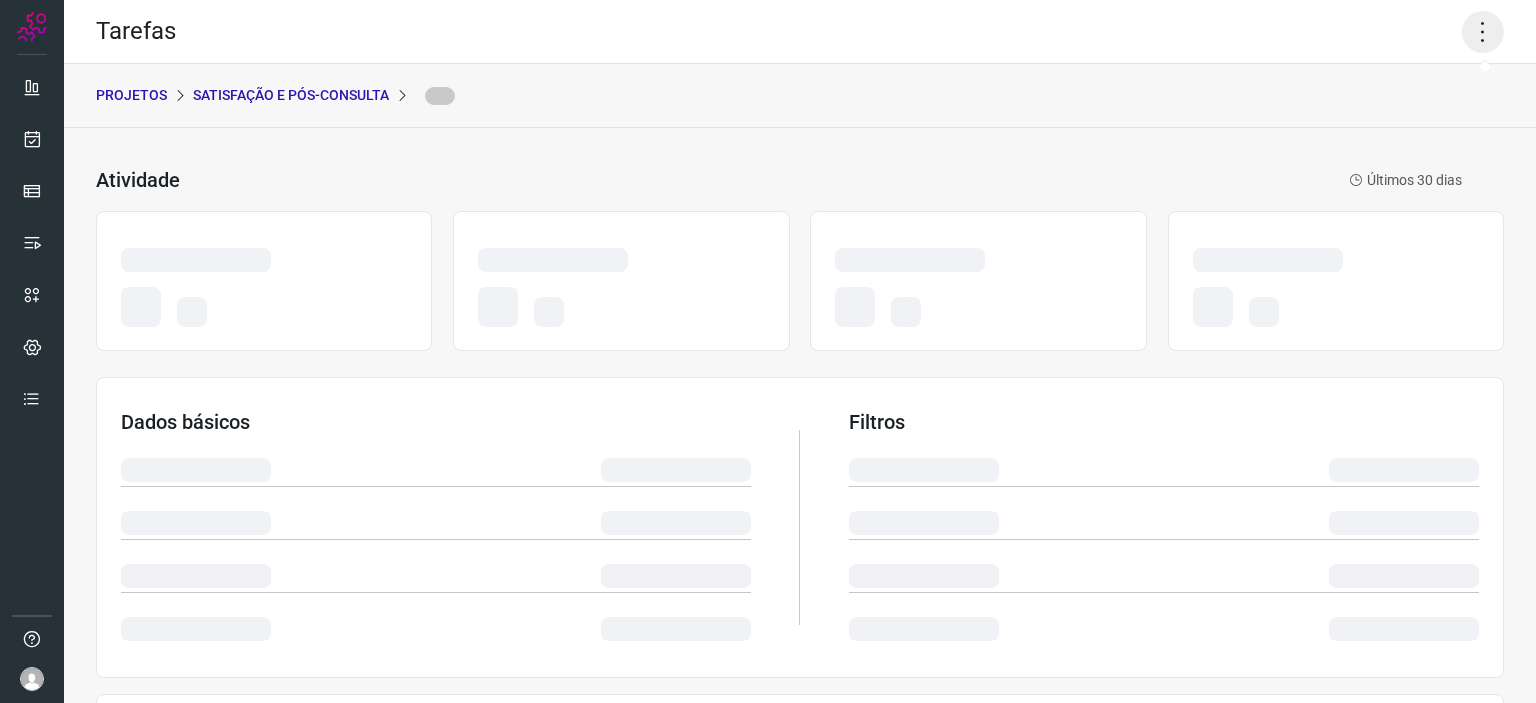 click 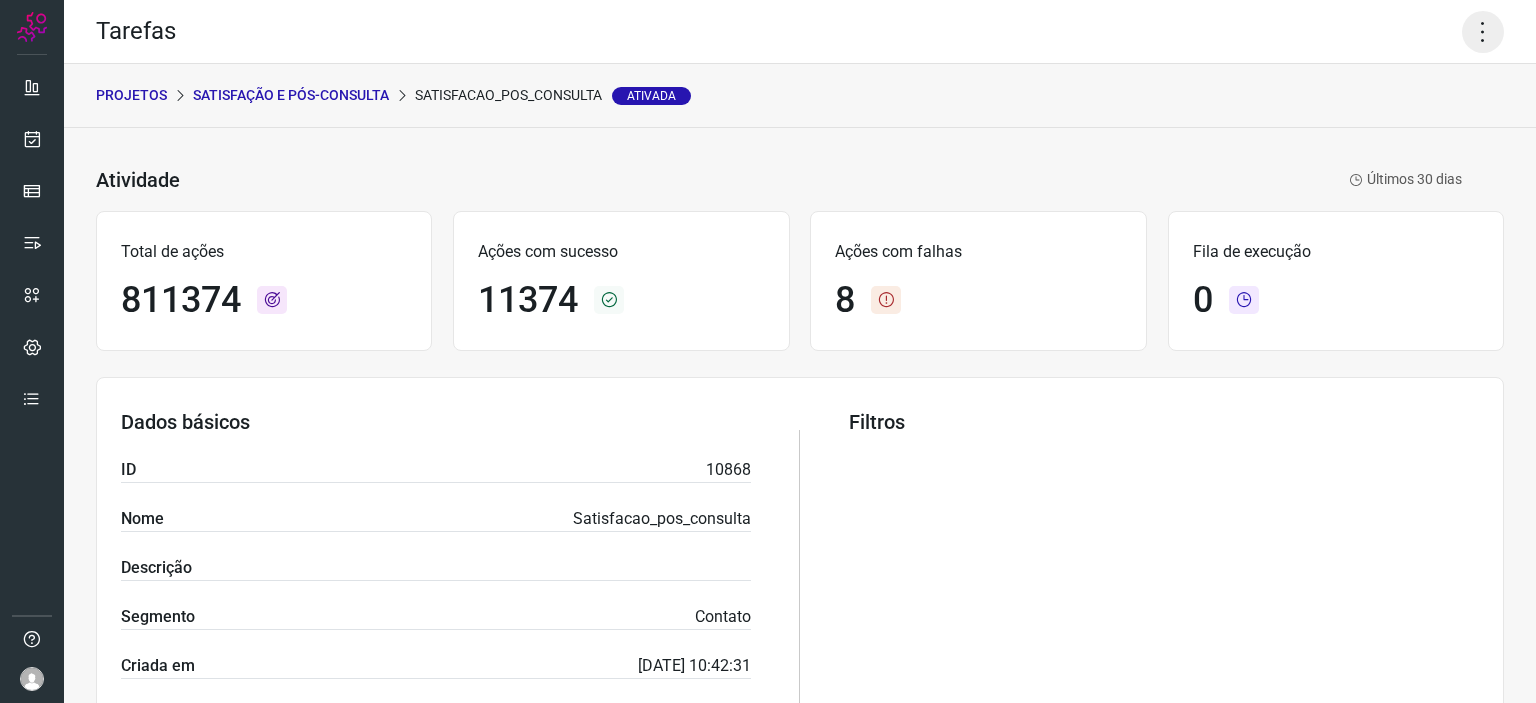 click 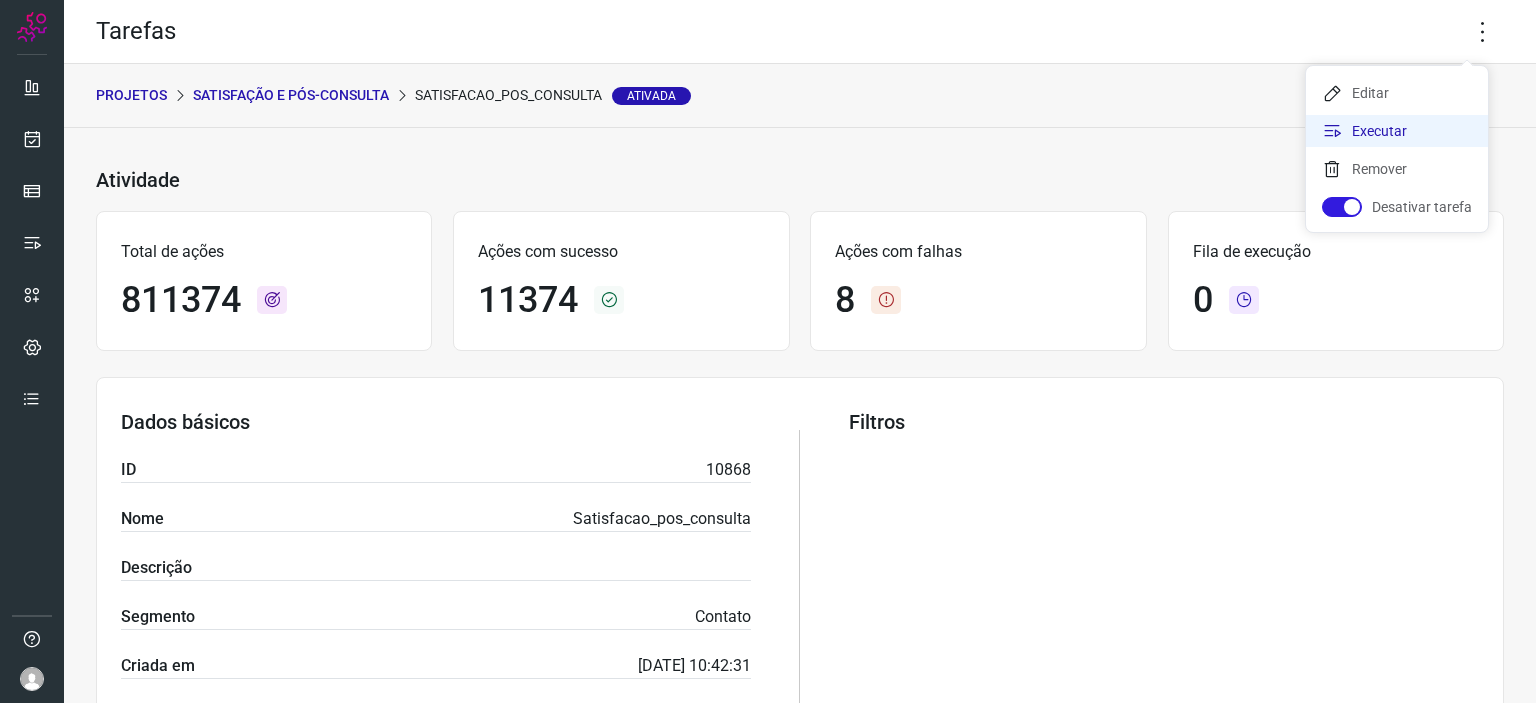 click on "Executar" 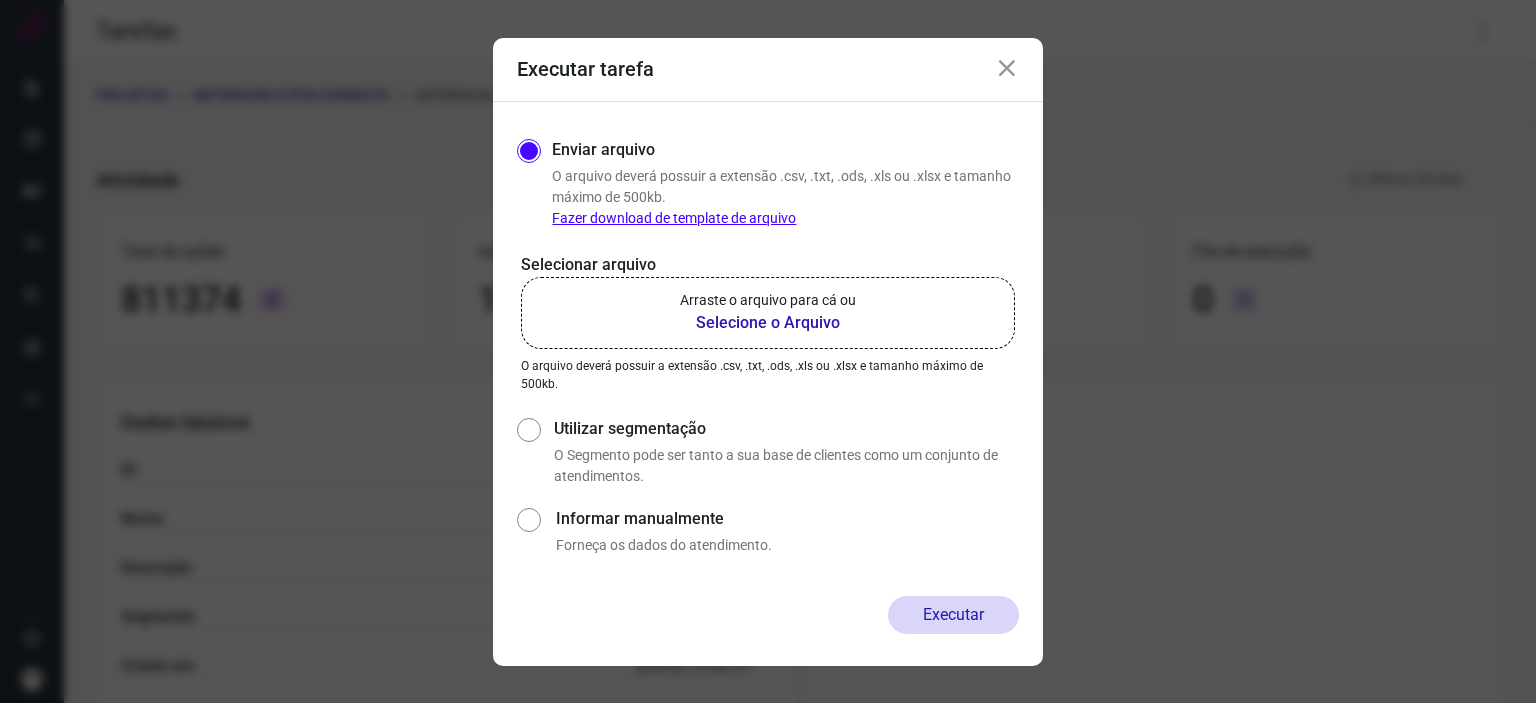 click on "Arraste o arquivo para cá ou Selecione o Arquivo" 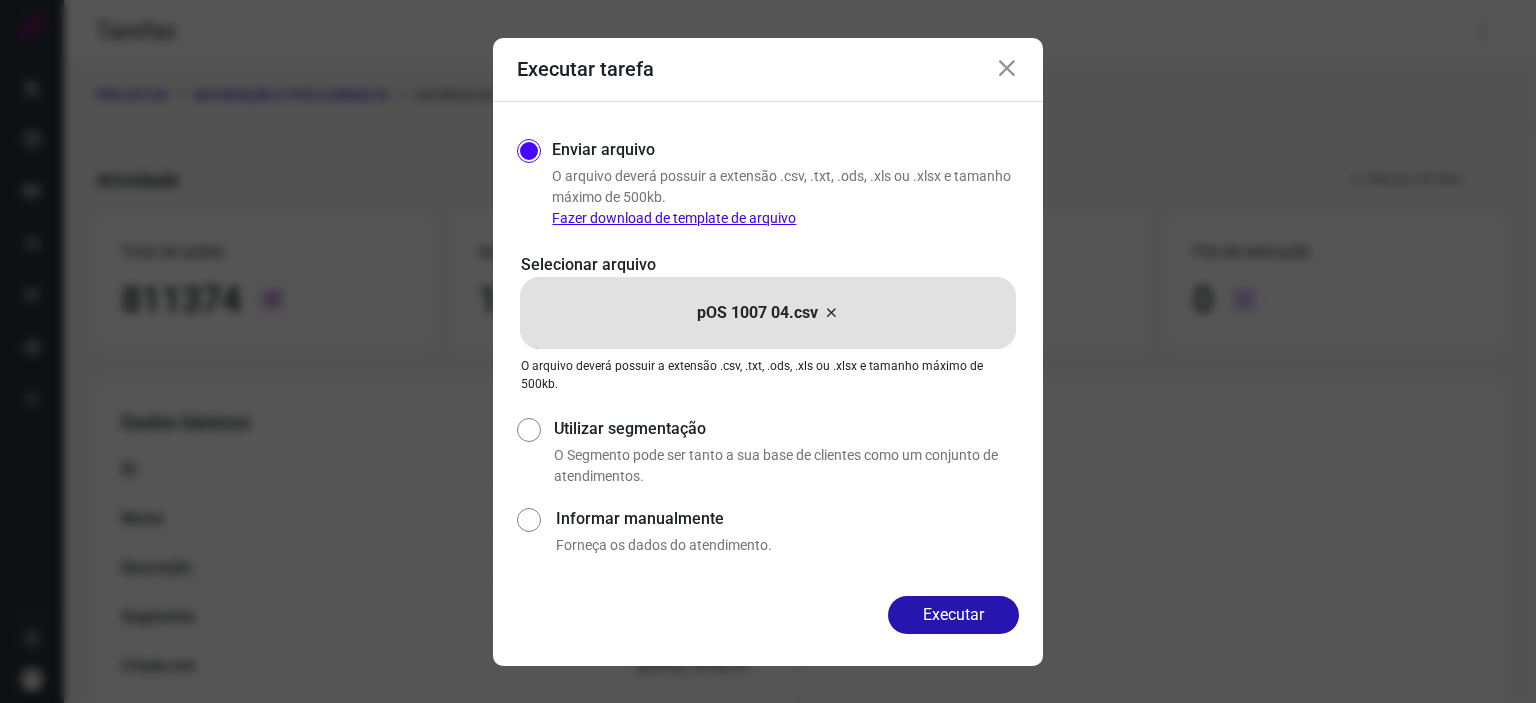 click at bounding box center (1007, 69) 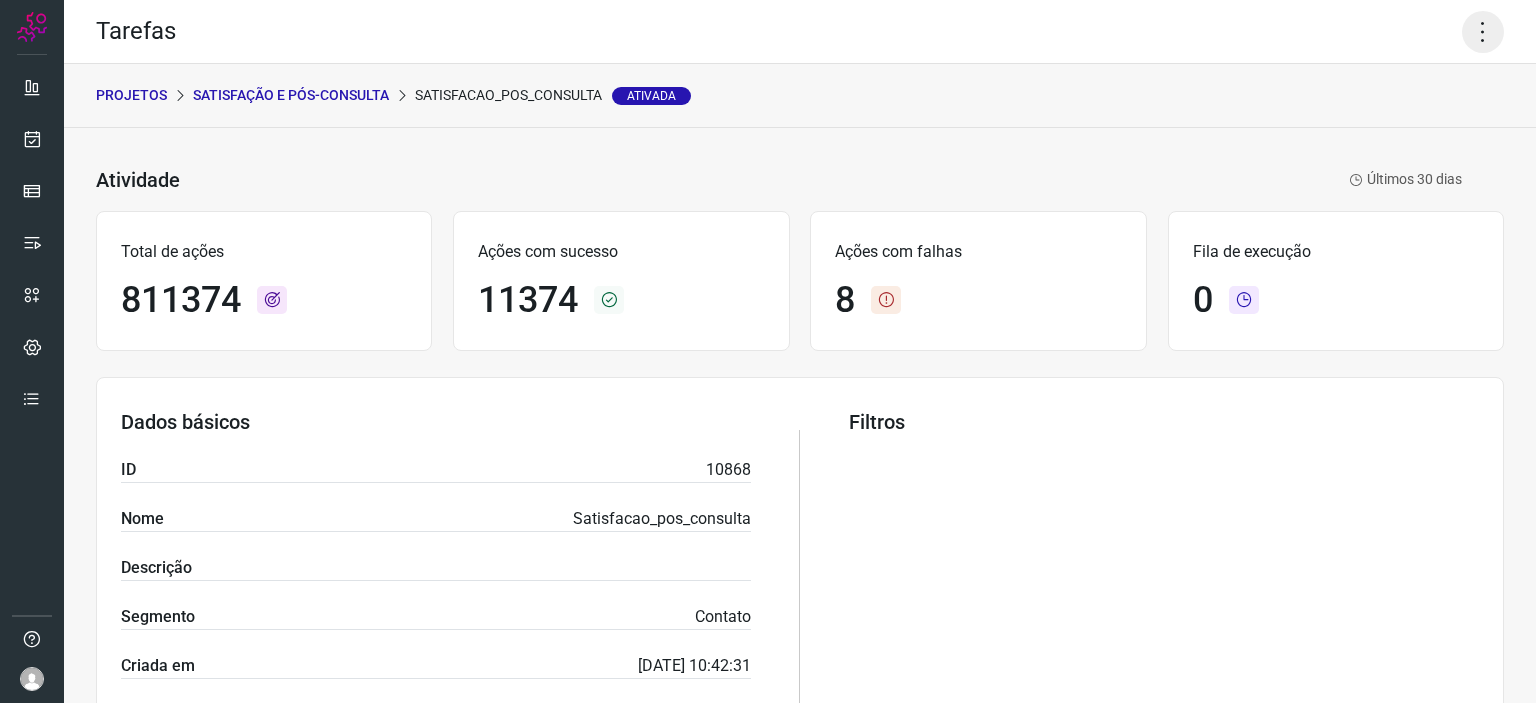 click 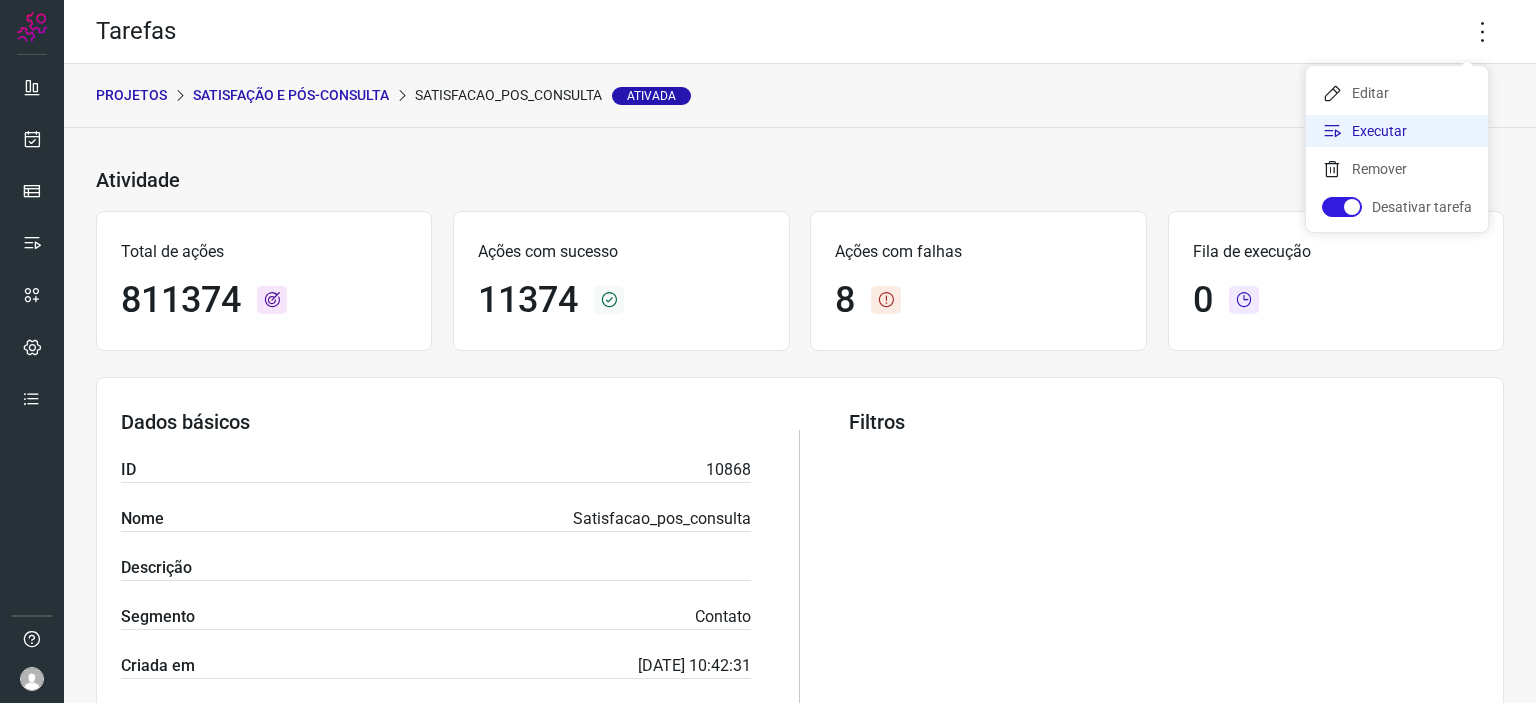 click on "Executar" 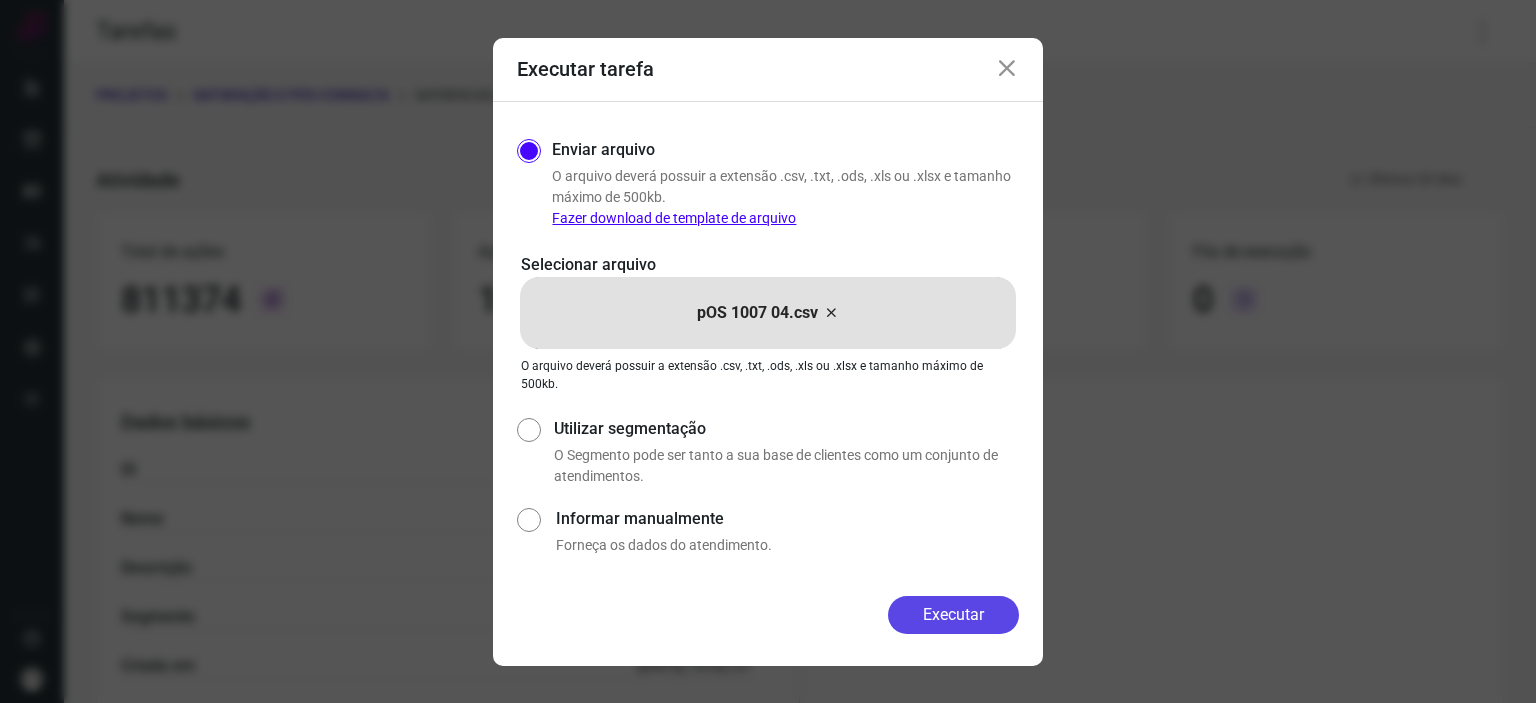 click on "Executar" at bounding box center [953, 615] 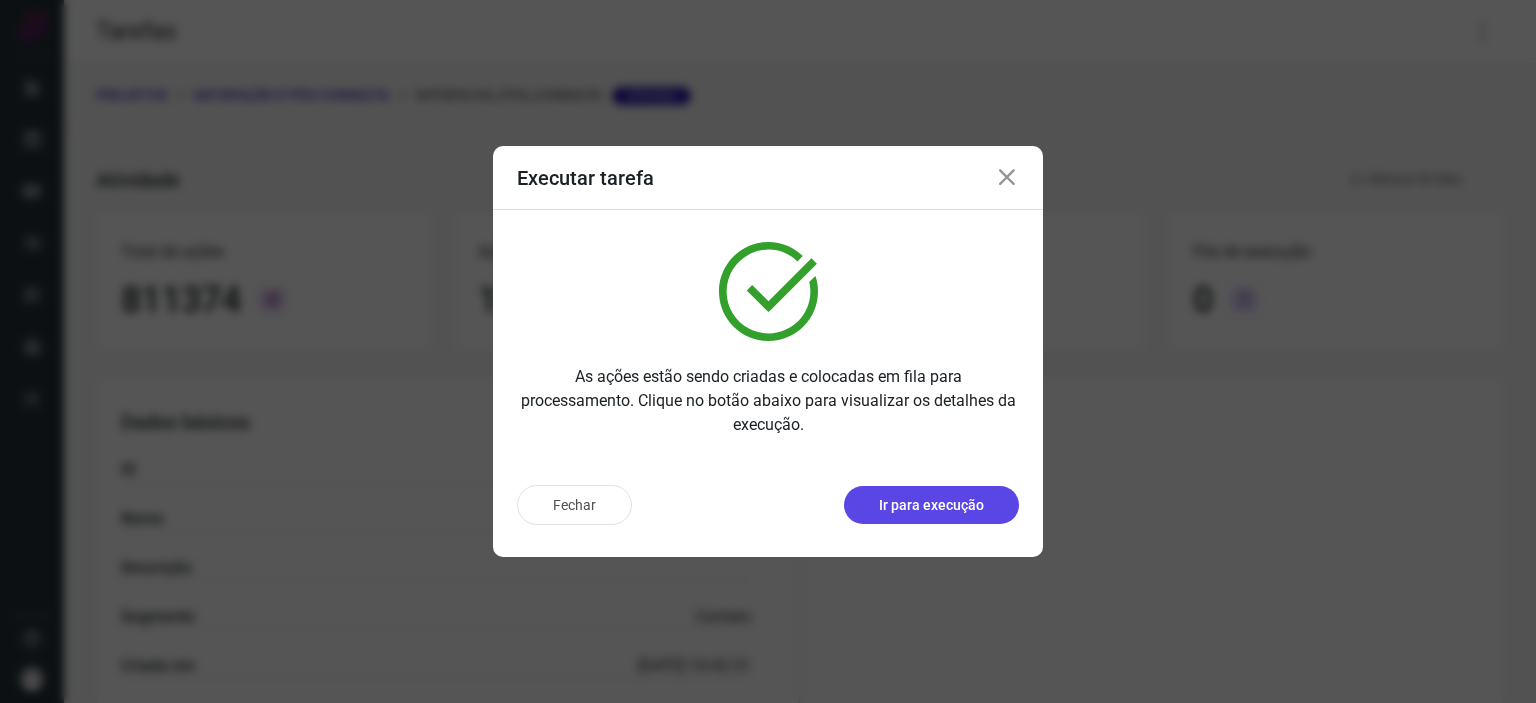 click on "Ir para execução" at bounding box center (931, 505) 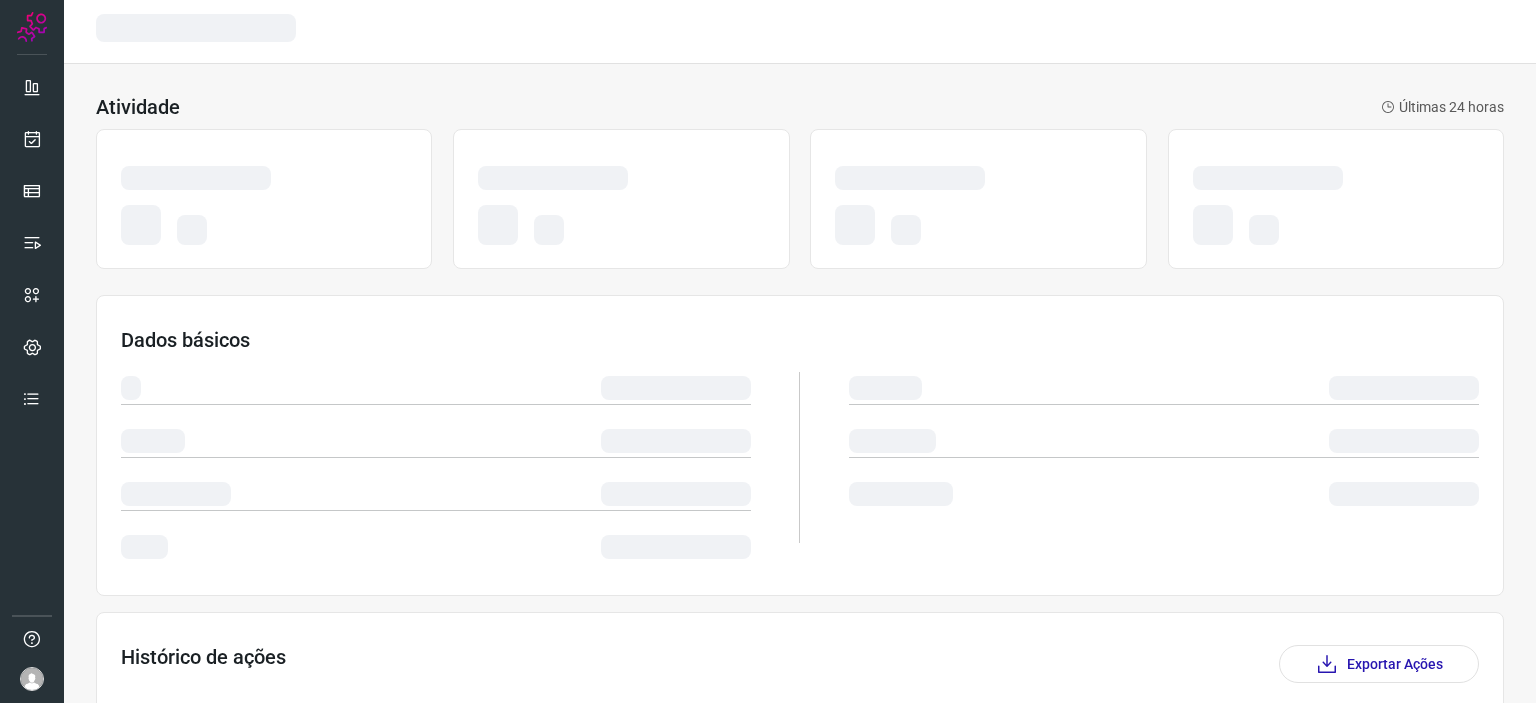 scroll, scrollTop: 0, scrollLeft: 0, axis: both 